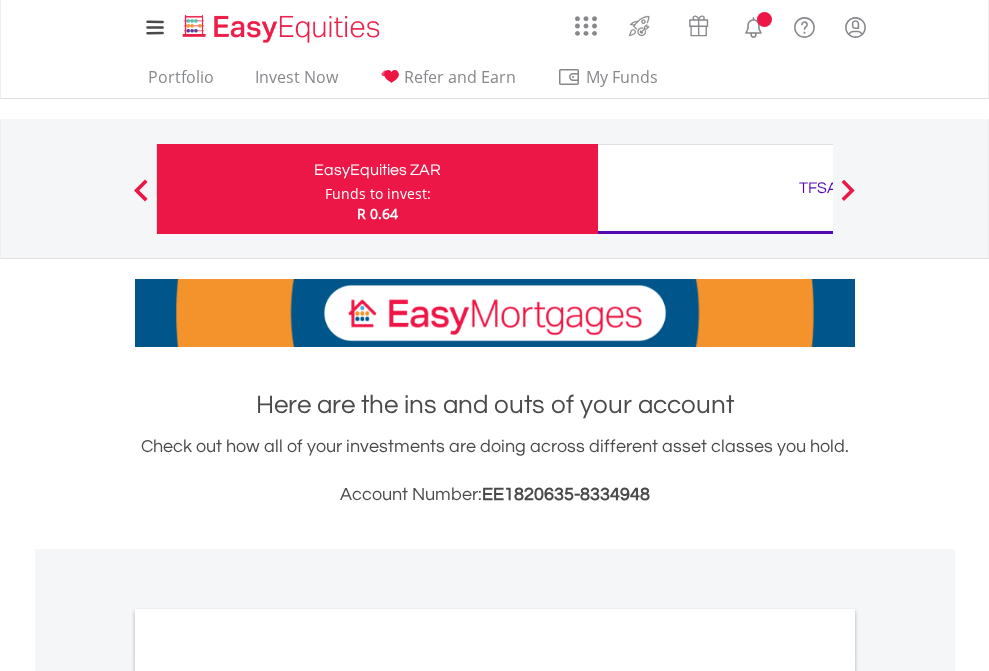 scroll, scrollTop: 0, scrollLeft: 0, axis: both 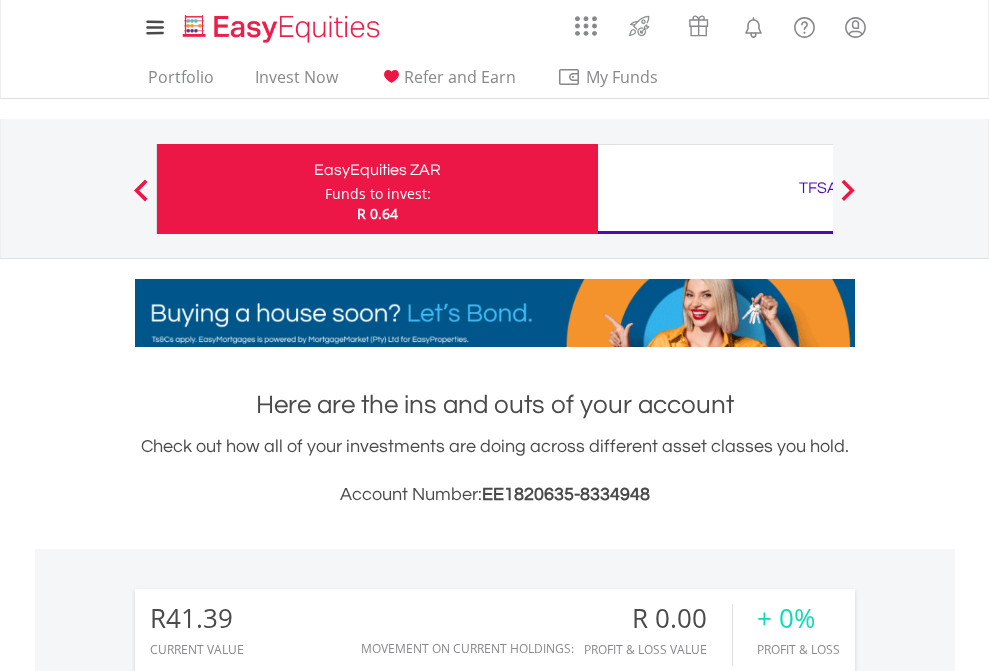 click on "Funds to invest:" at bounding box center [378, 194] 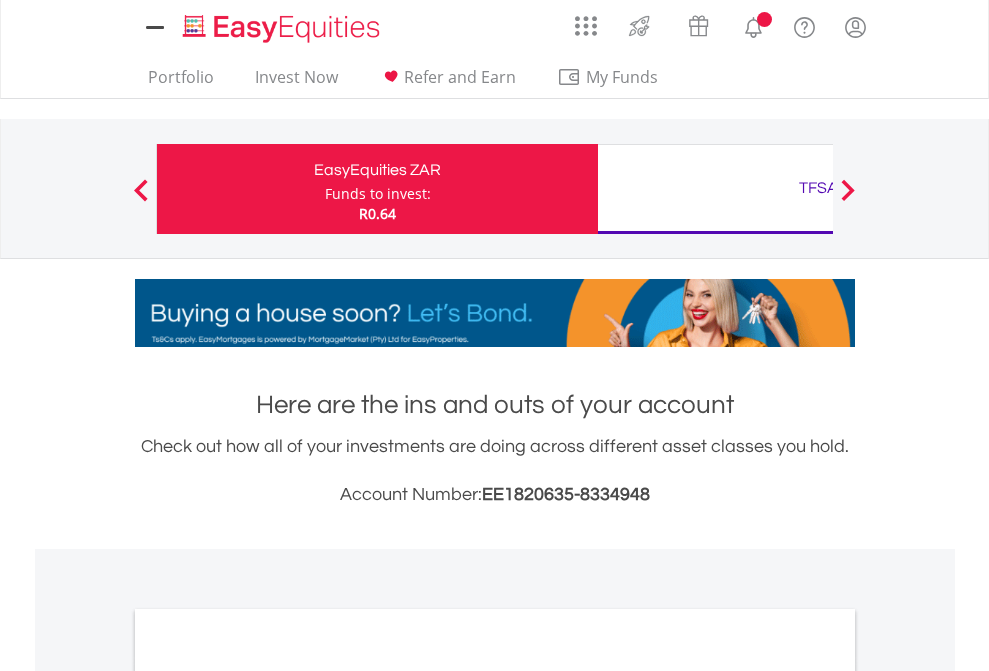 scroll, scrollTop: 0, scrollLeft: 0, axis: both 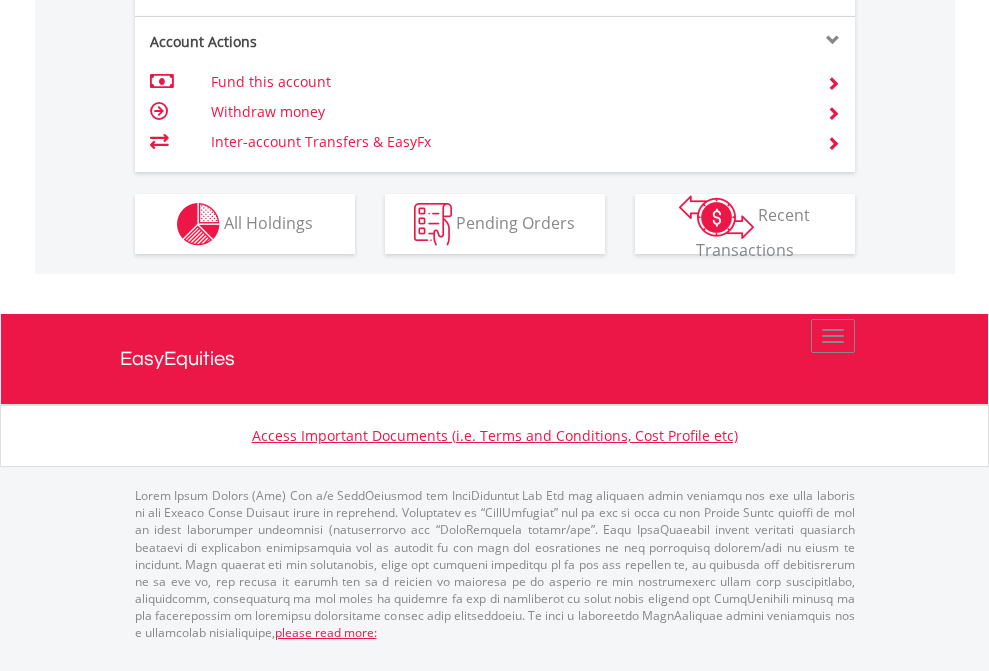 click on "Investment types" at bounding box center [706, -337] 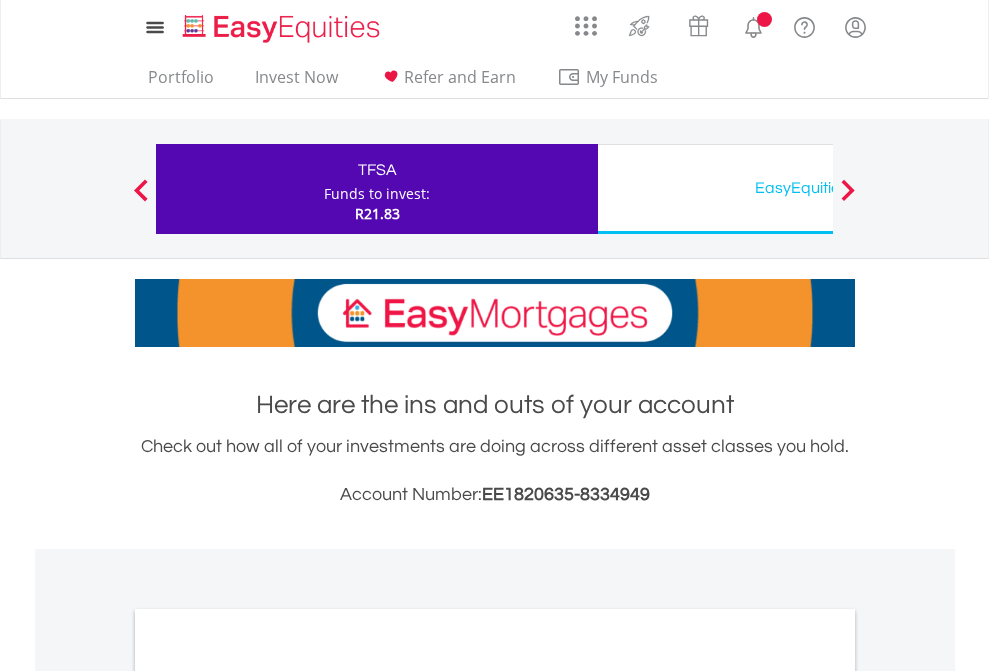 scroll, scrollTop: 0, scrollLeft: 0, axis: both 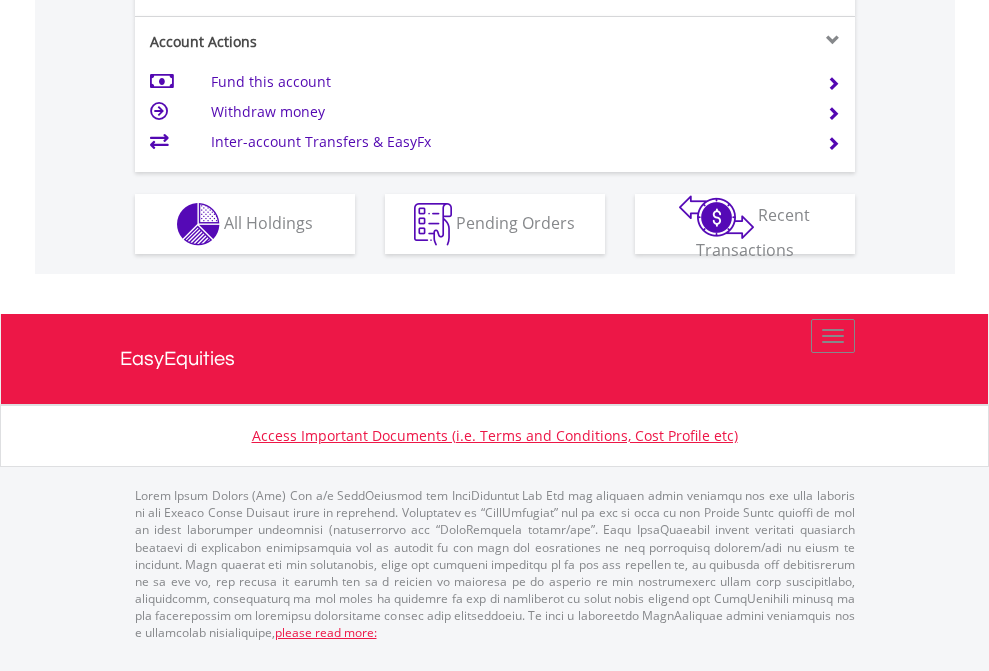 click on "Investment types" at bounding box center [706, -337] 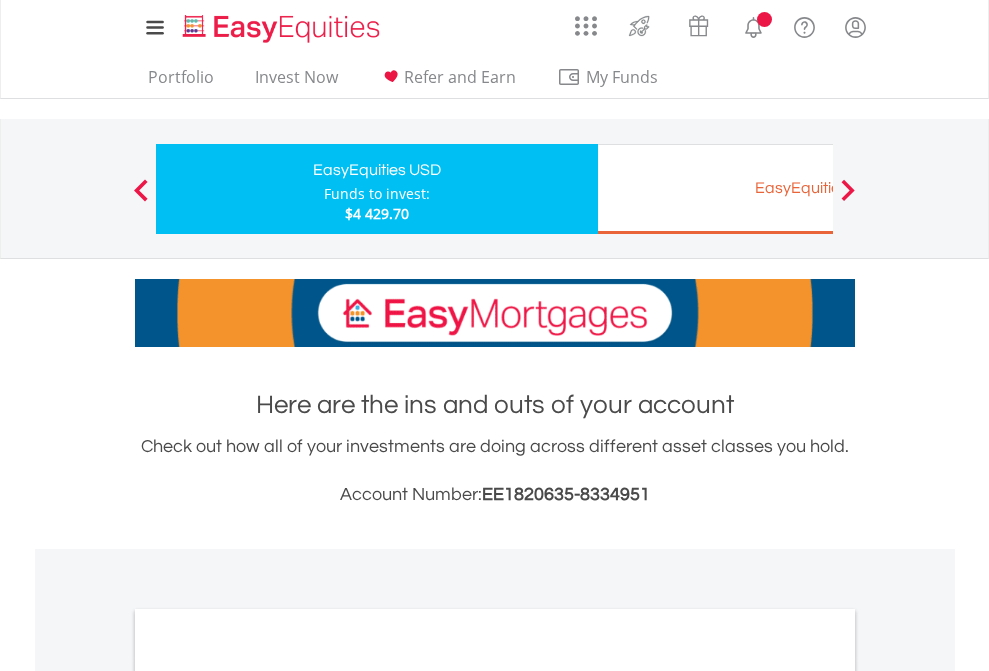scroll, scrollTop: 0, scrollLeft: 0, axis: both 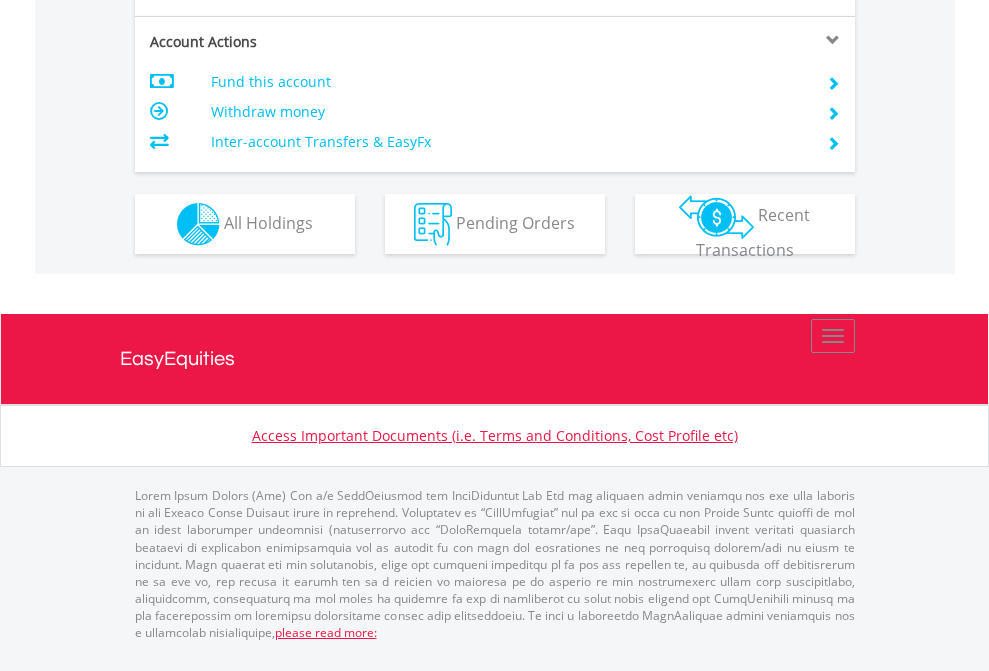 click on "Investment types" at bounding box center (706, -337) 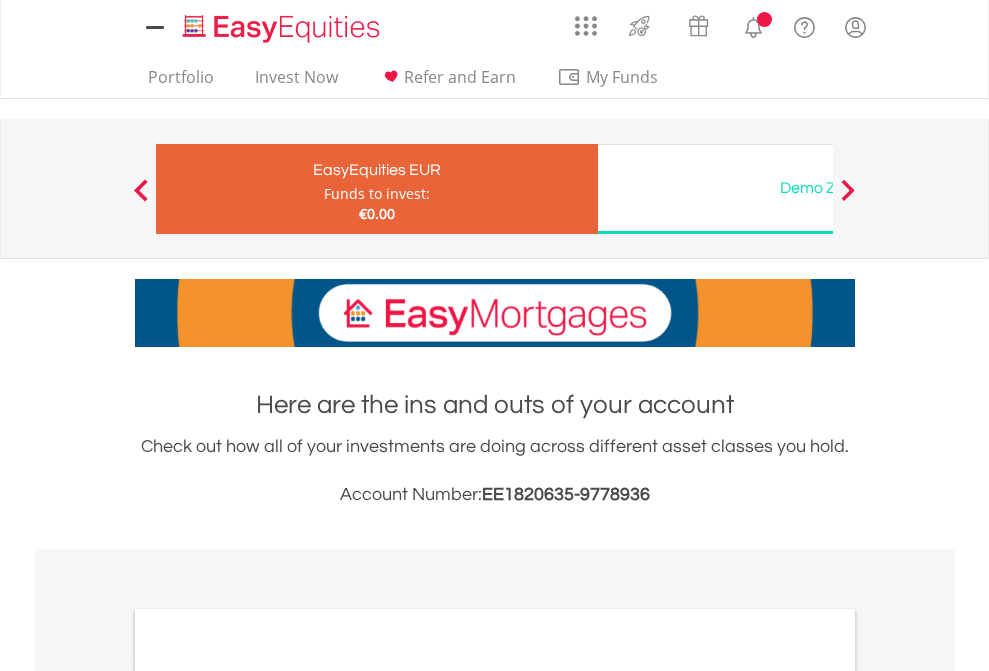 scroll, scrollTop: 0, scrollLeft: 0, axis: both 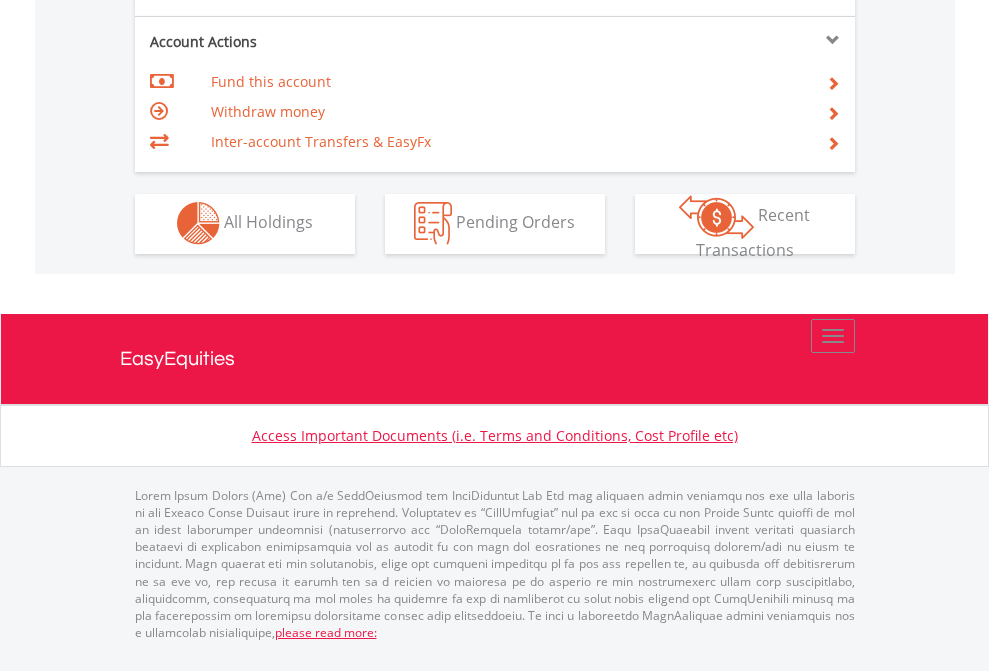 click on "Investment types" at bounding box center [706, -353] 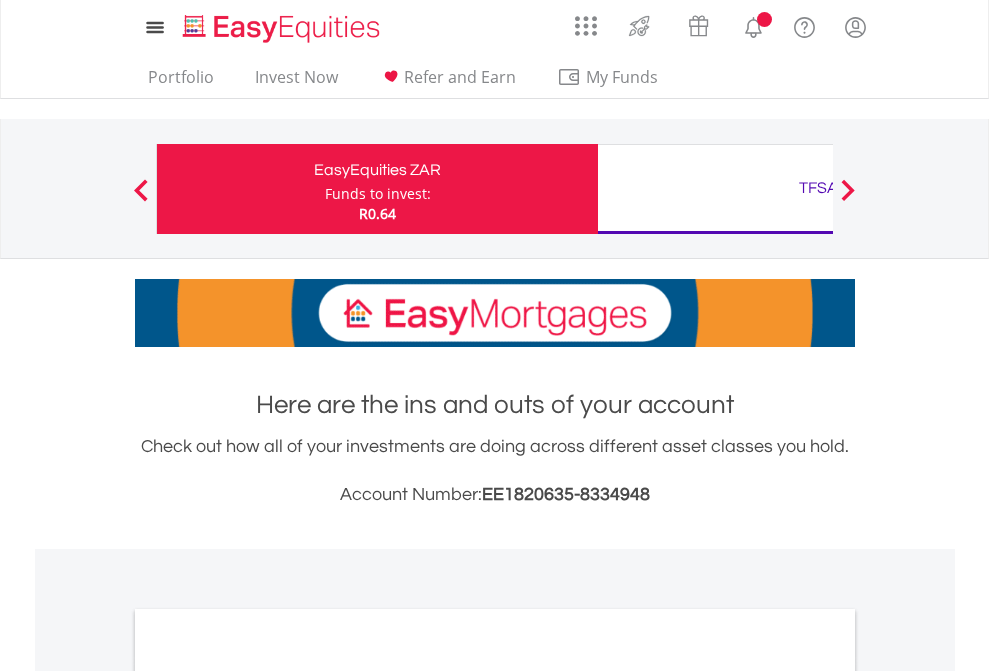 scroll, scrollTop: 0, scrollLeft: 0, axis: both 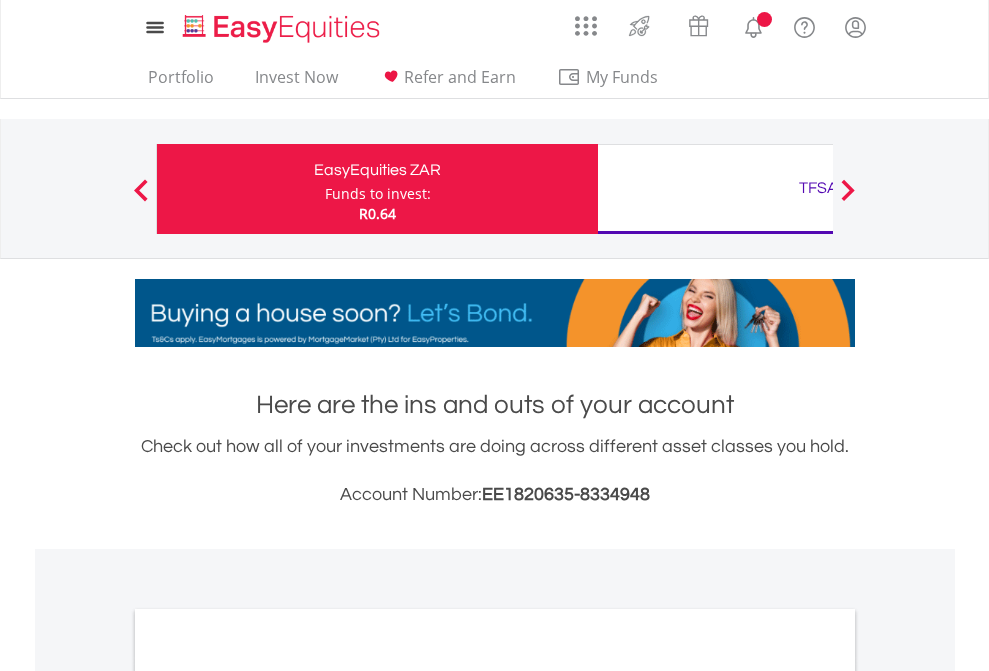 click on "All Holdings" at bounding box center (268, 1096) 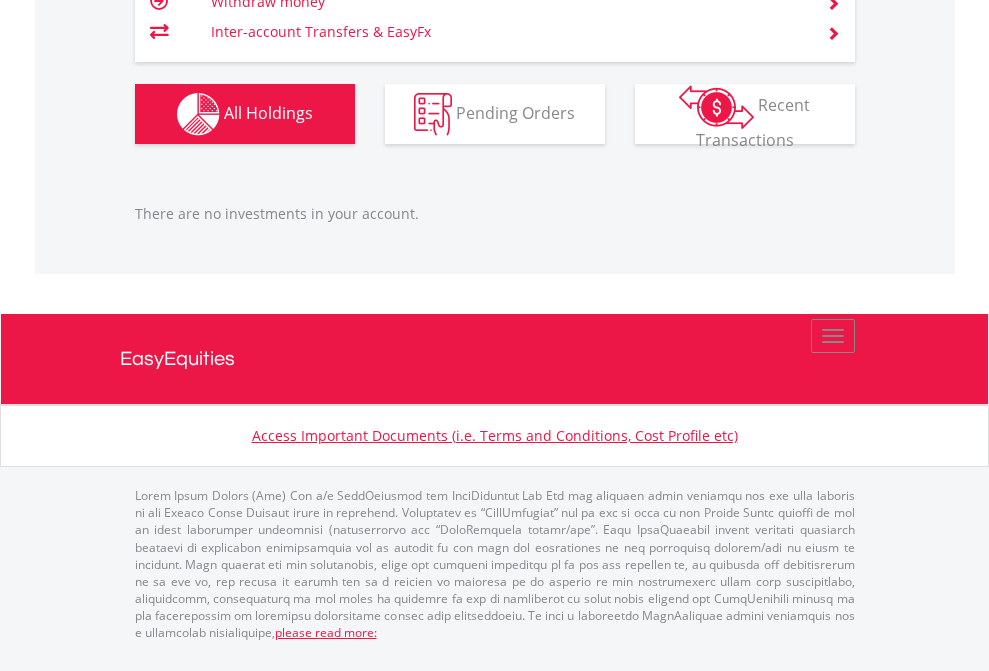 scroll, scrollTop: 2027, scrollLeft: 0, axis: vertical 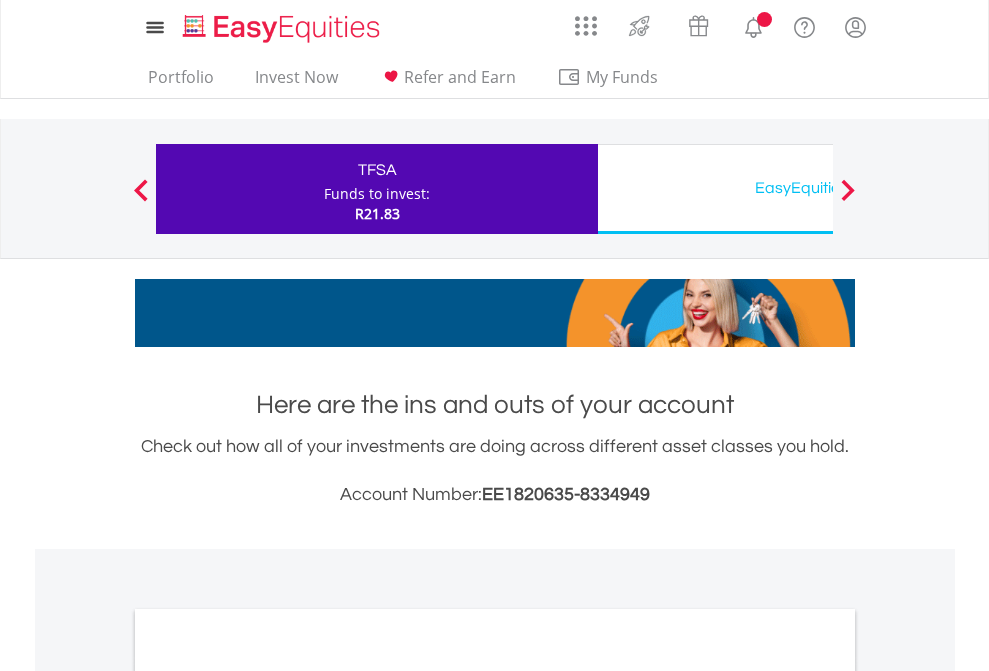 click on "All Holdings" at bounding box center (268, 1096) 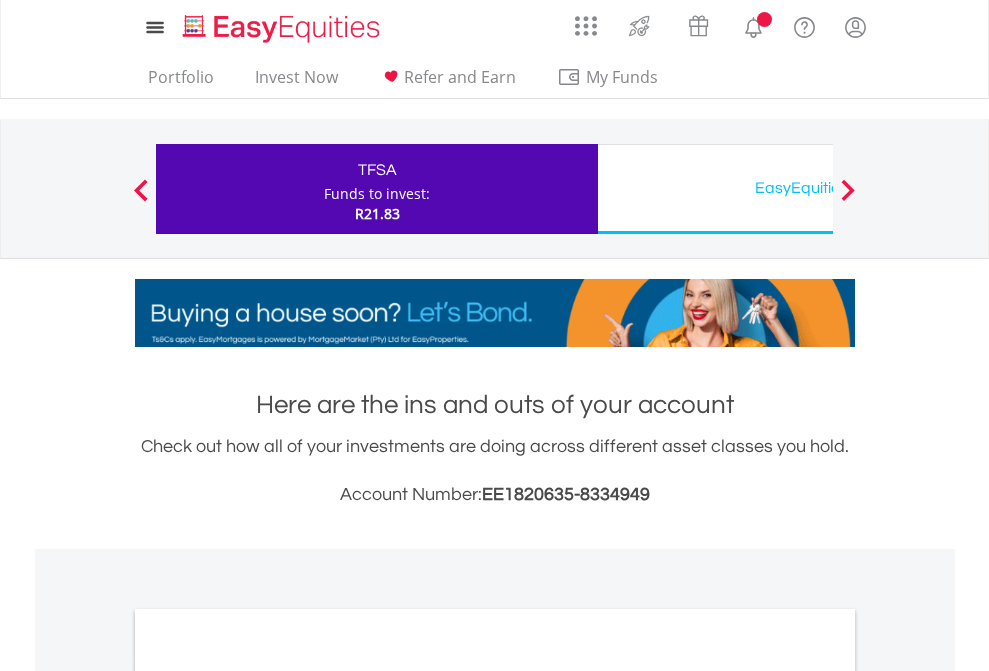scroll, scrollTop: 1202, scrollLeft: 0, axis: vertical 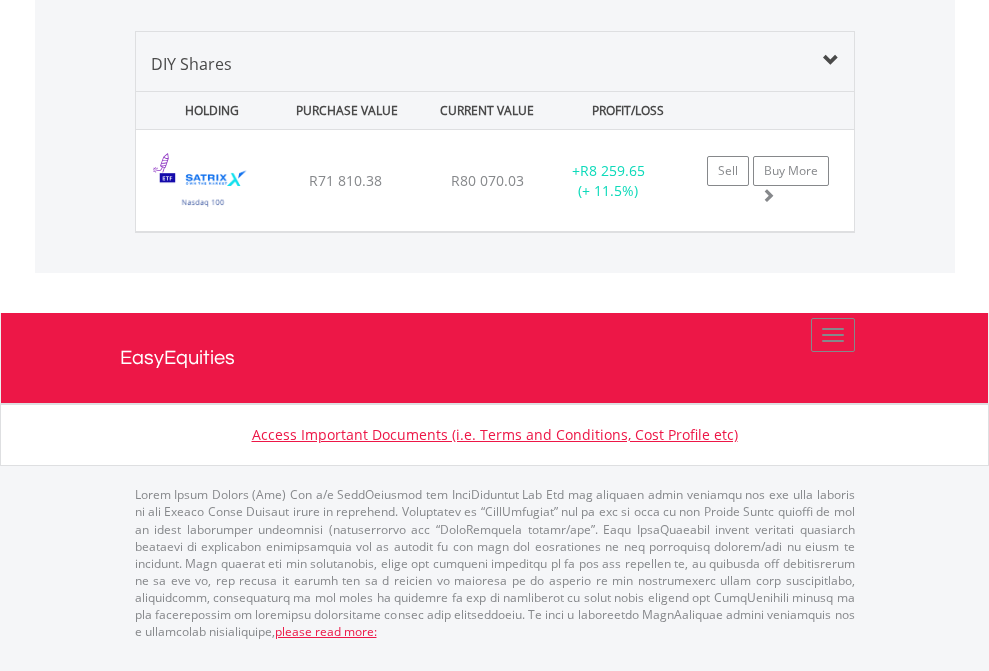 click on "EasyEquities USD" at bounding box center [818, -1419] 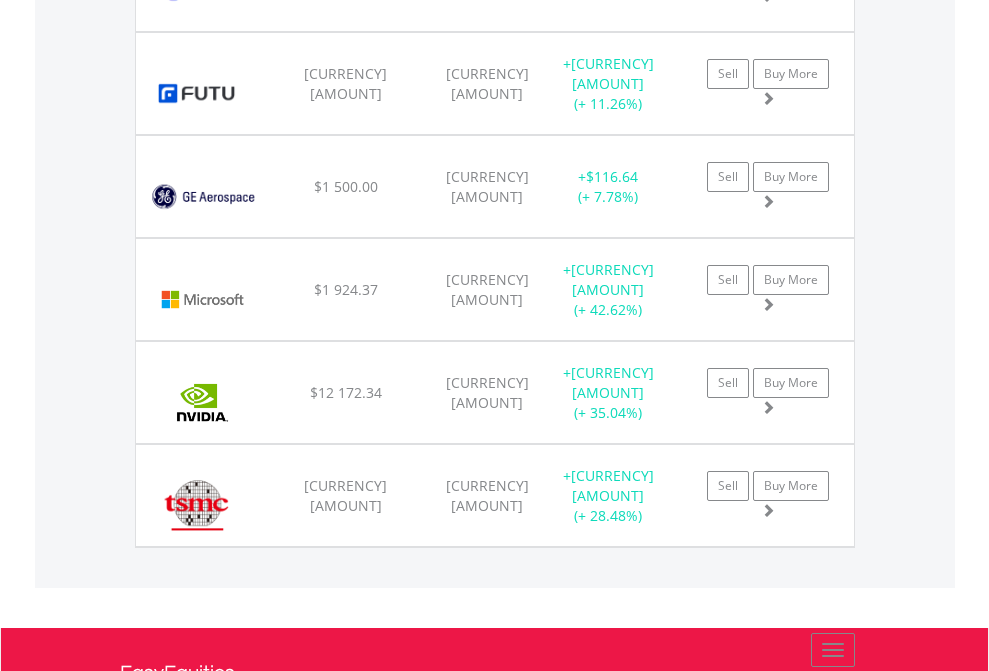 scroll, scrollTop: 2225, scrollLeft: 0, axis: vertical 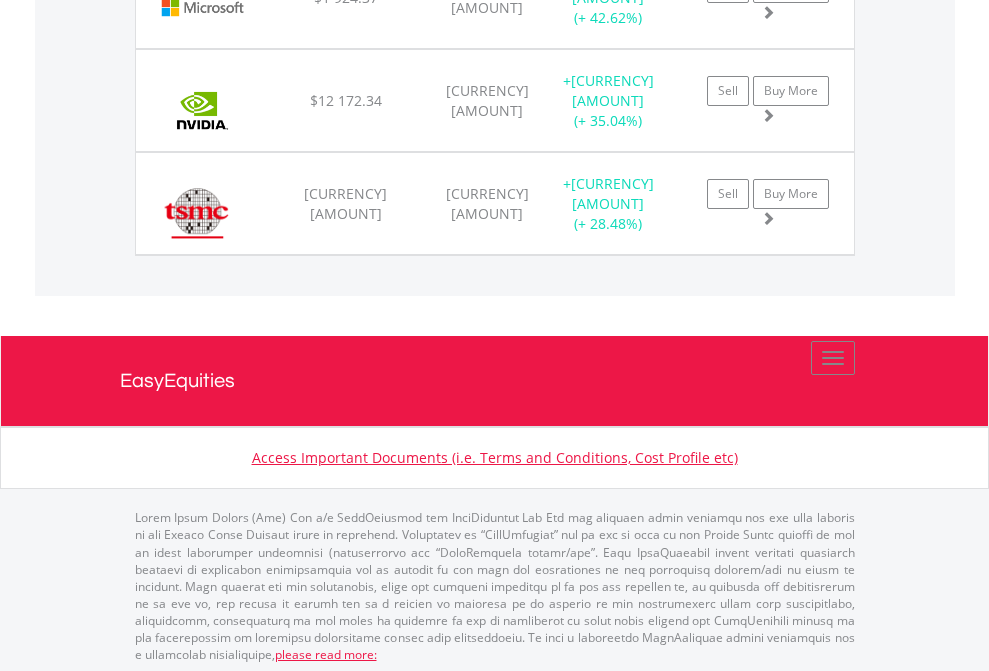 click on "EasyEquities EUR" at bounding box center [818, -2037] 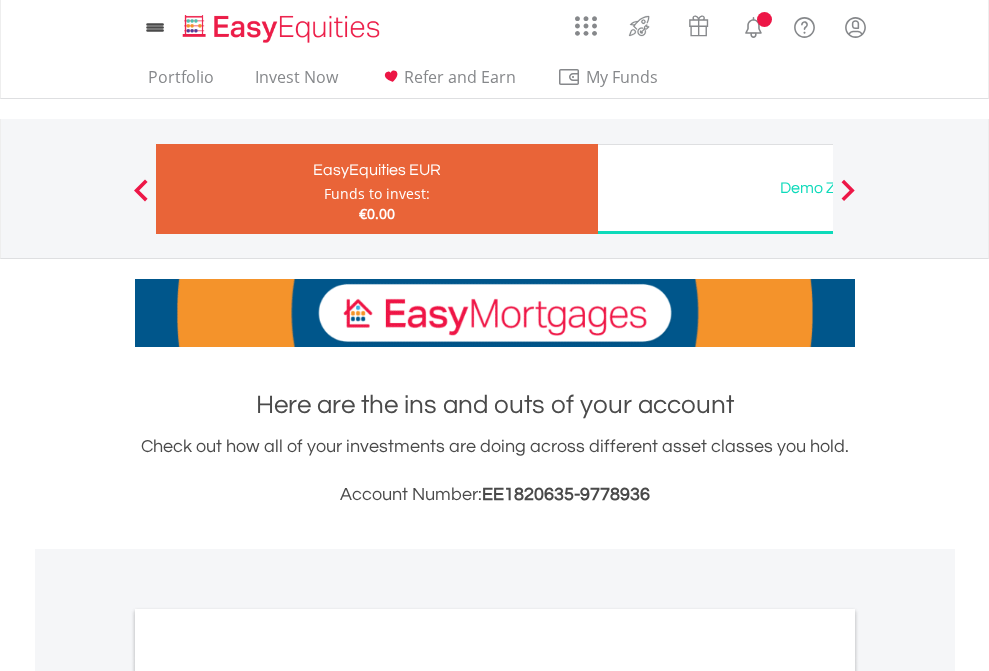 scroll, scrollTop: 0, scrollLeft: 0, axis: both 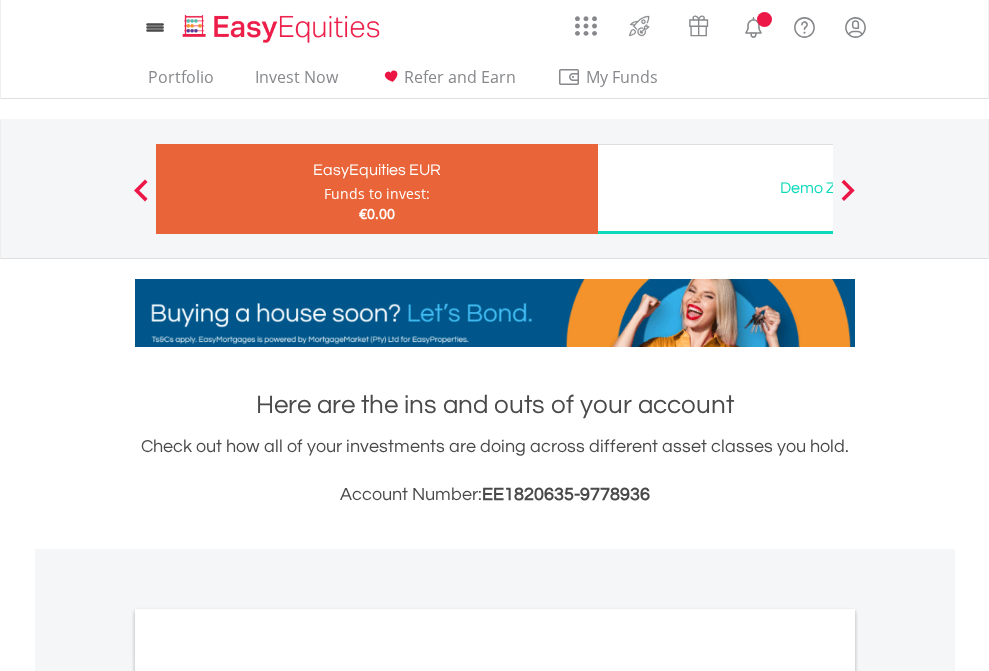 click on "All Holdings" at bounding box center [268, 1096] 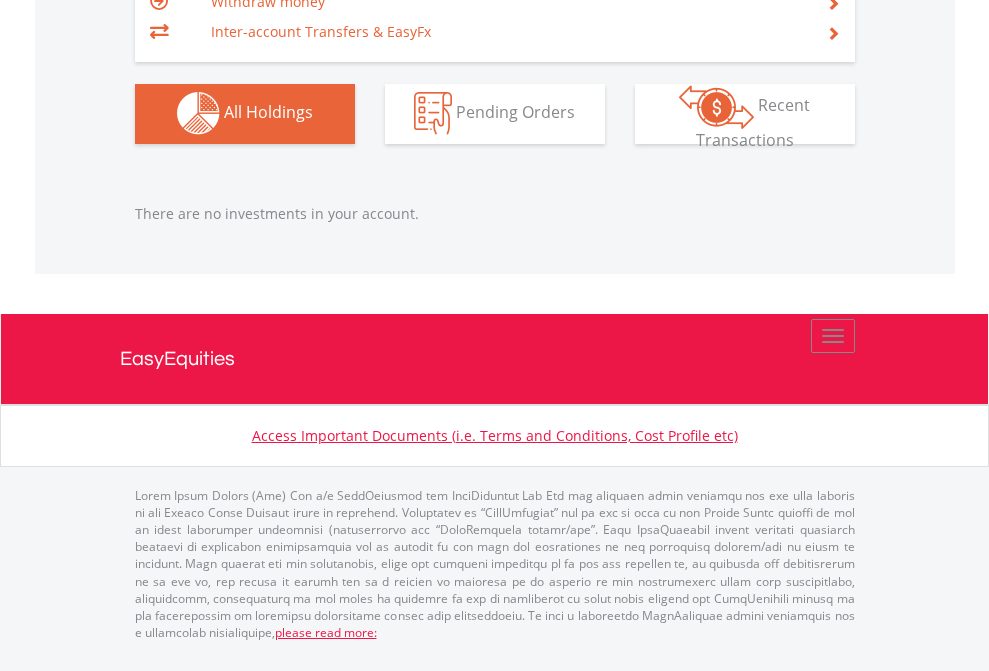 scroll, scrollTop: 1980, scrollLeft: 0, axis: vertical 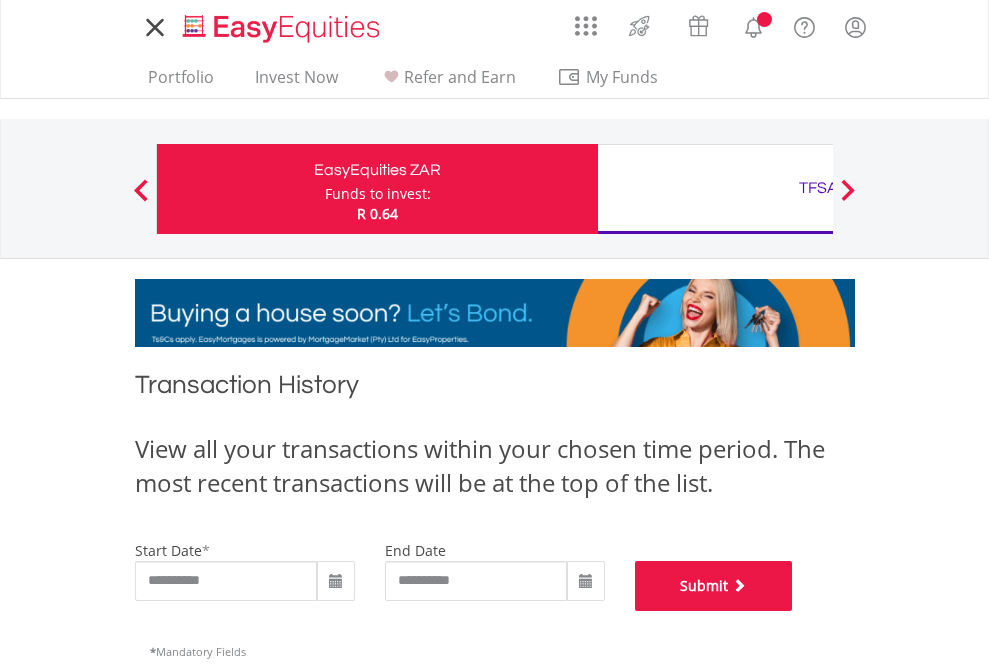 click on "Submit" at bounding box center [714, 586] 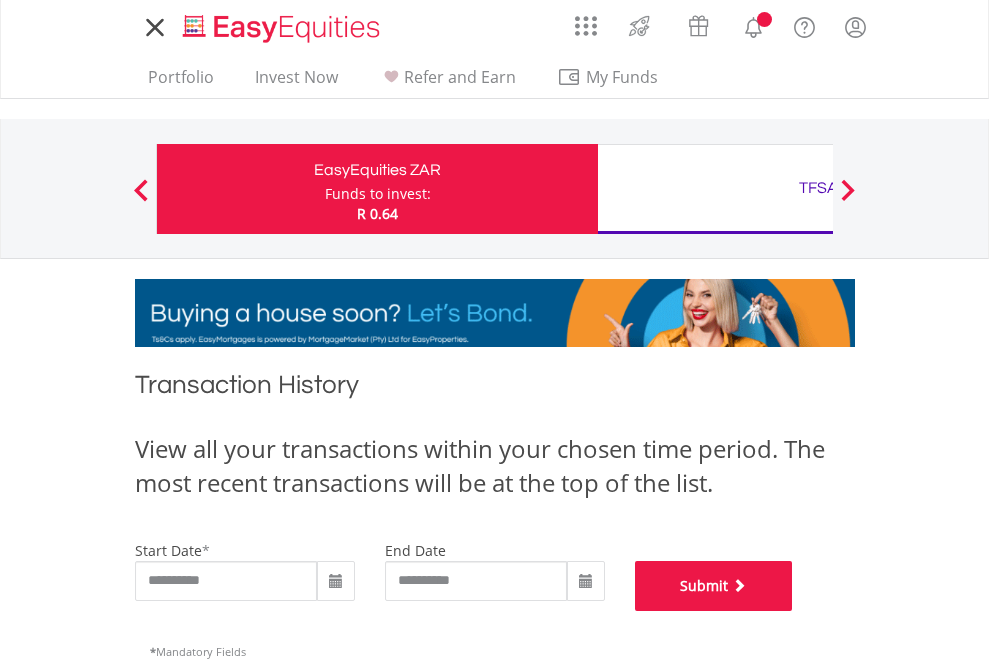 scroll, scrollTop: 811, scrollLeft: 0, axis: vertical 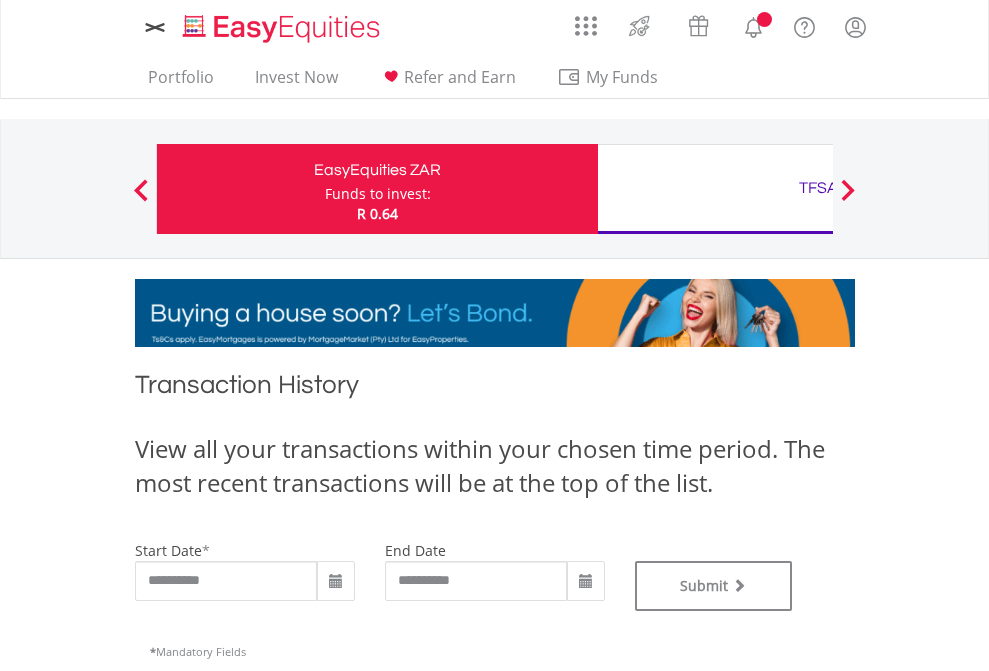 click on "TFSA" at bounding box center (818, 188) 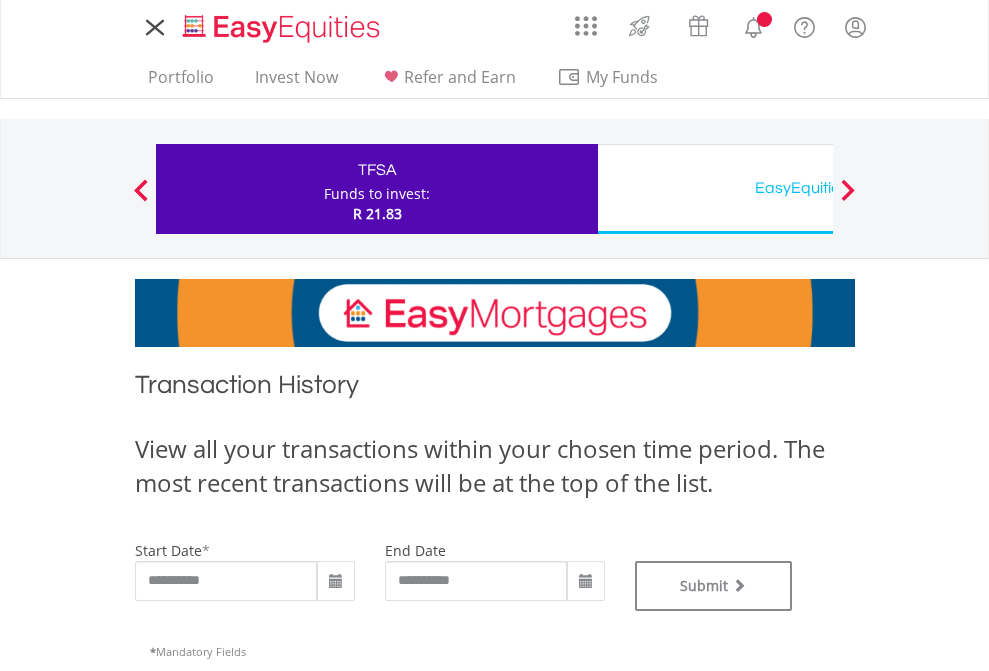 type on "**********" 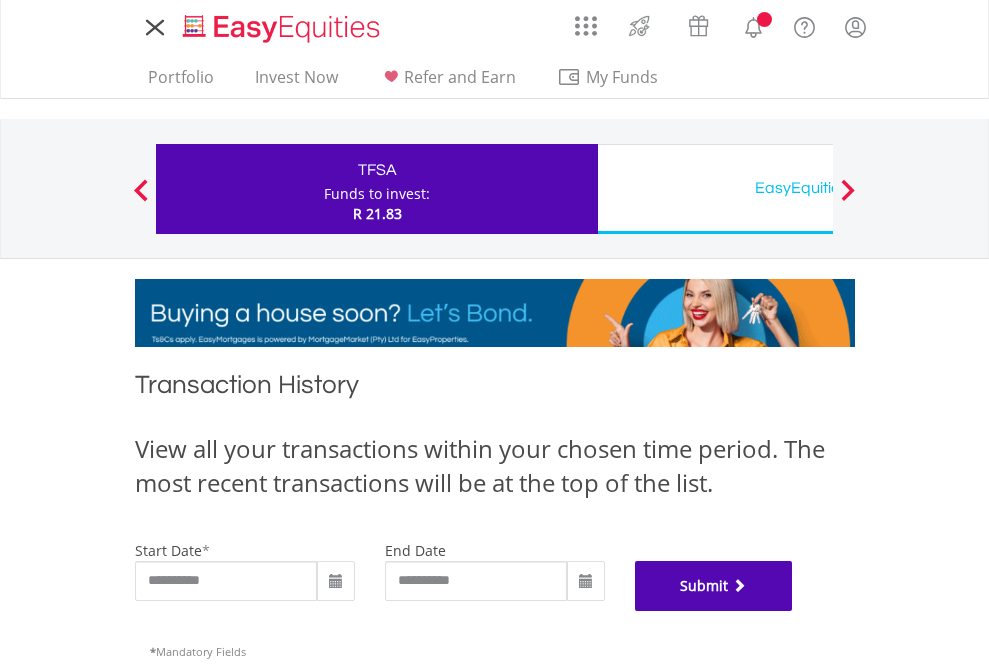 click on "Submit" at bounding box center [714, 586] 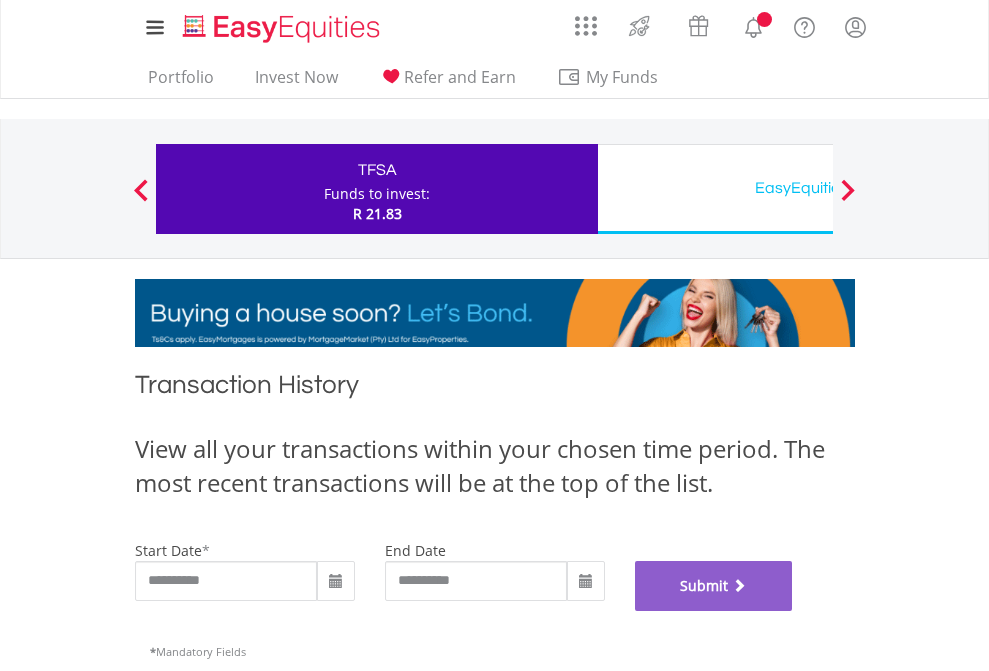 scroll, scrollTop: 811, scrollLeft: 0, axis: vertical 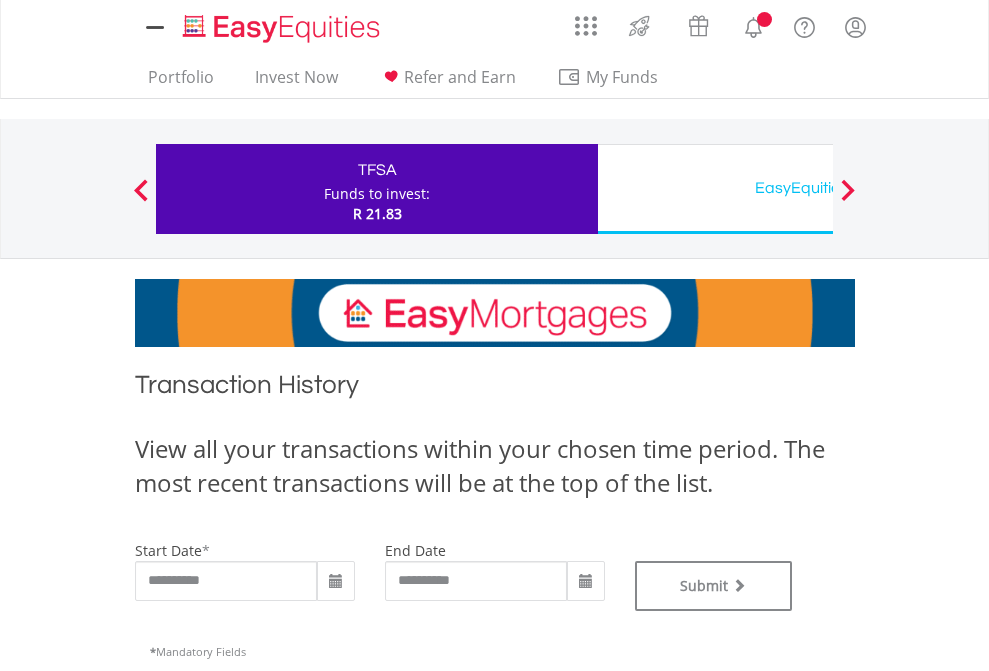 click on "EasyEquities USD" at bounding box center [818, 188] 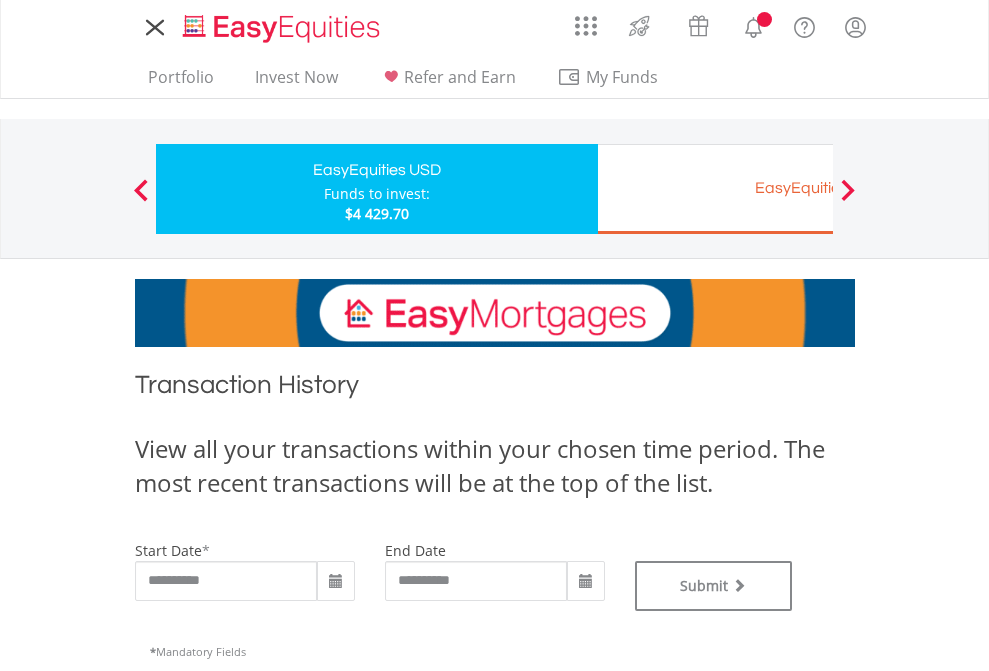 scroll, scrollTop: 0, scrollLeft: 0, axis: both 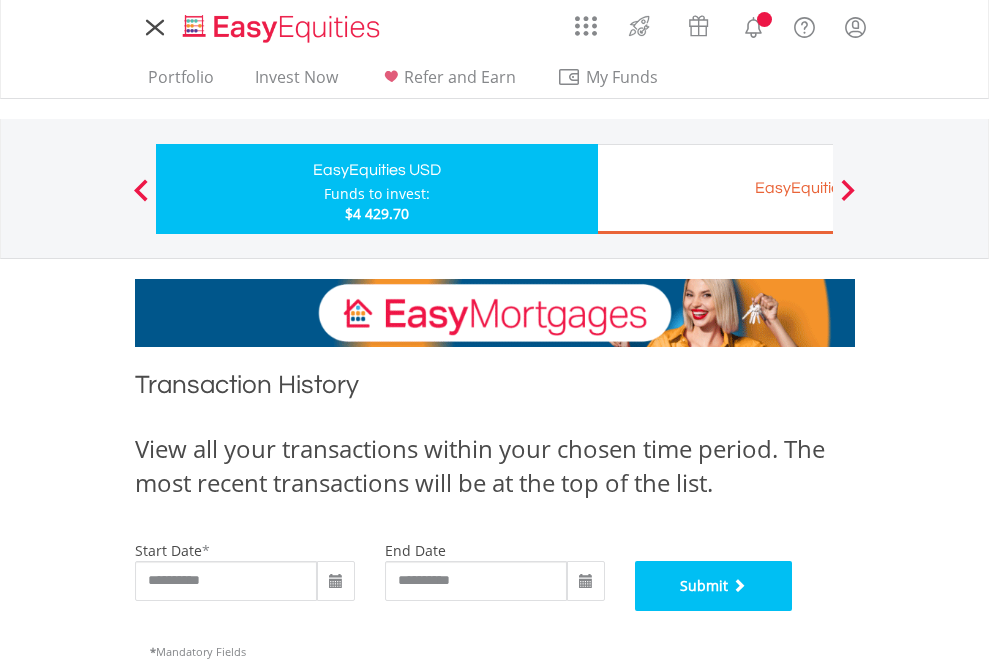 click on "Submit" at bounding box center (714, 586) 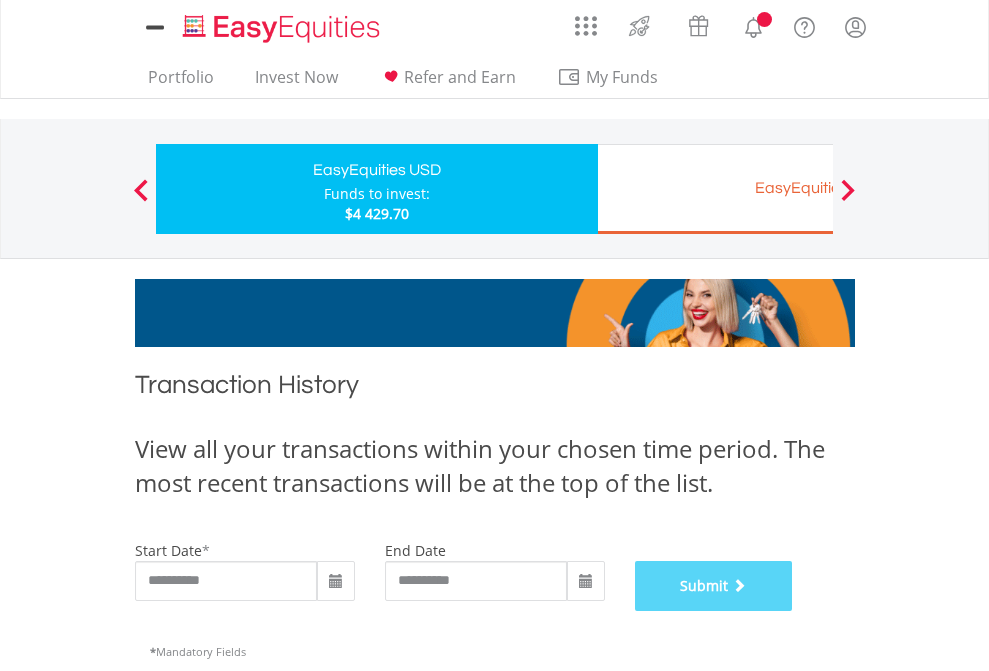 scroll, scrollTop: 811, scrollLeft: 0, axis: vertical 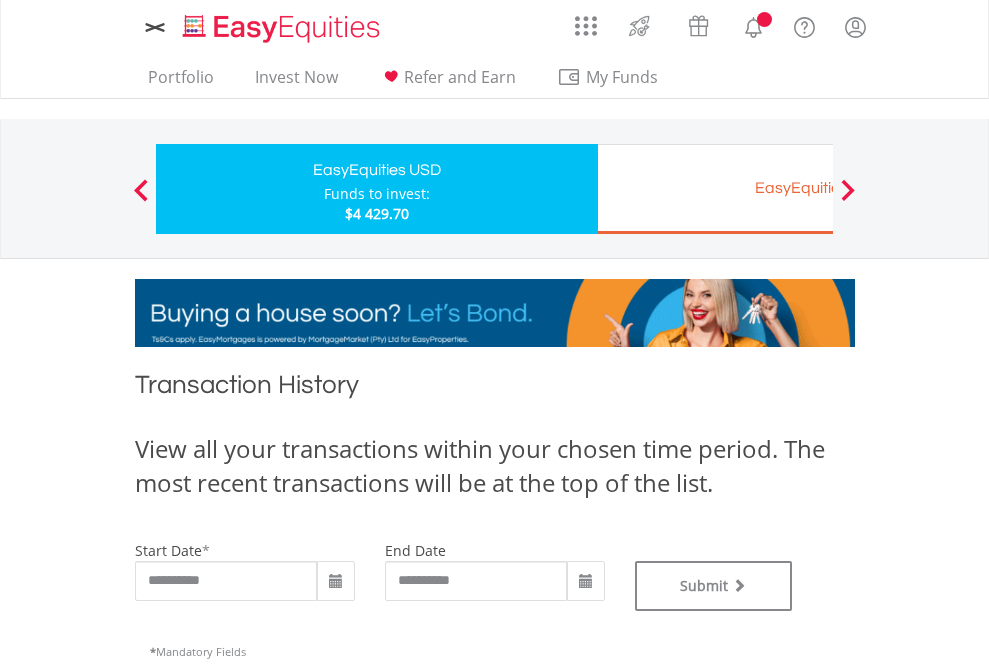 click on "EasyEquities EUR" at bounding box center (818, 188) 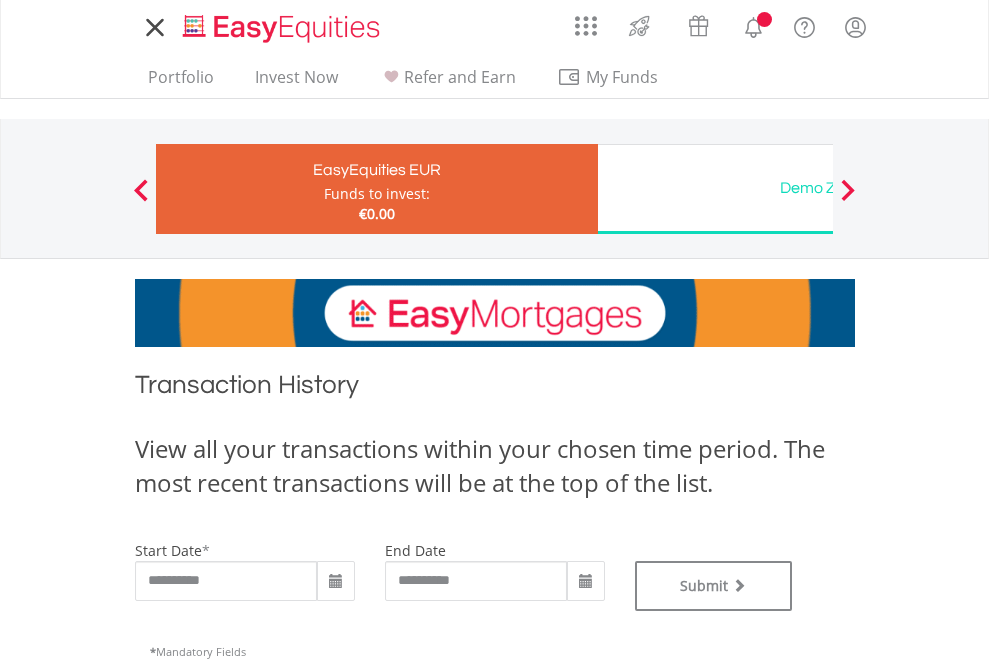 scroll, scrollTop: 0, scrollLeft: 0, axis: both 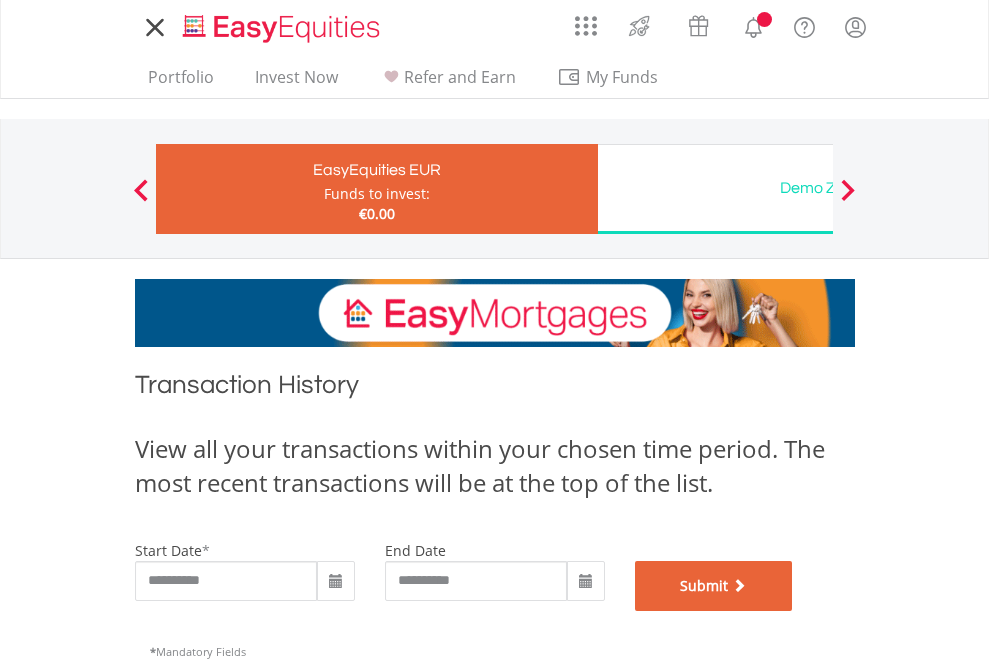 click on "Submit" at bounding box center [714, 586] 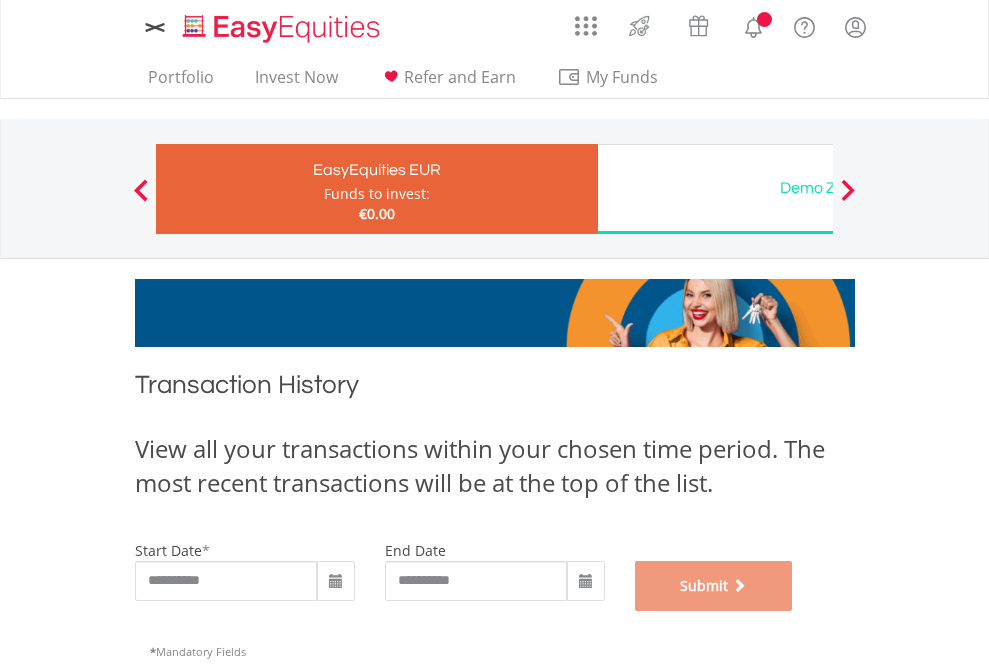 scroll, scrollTop: 811, scrollLeft: 0, axis: vertical 